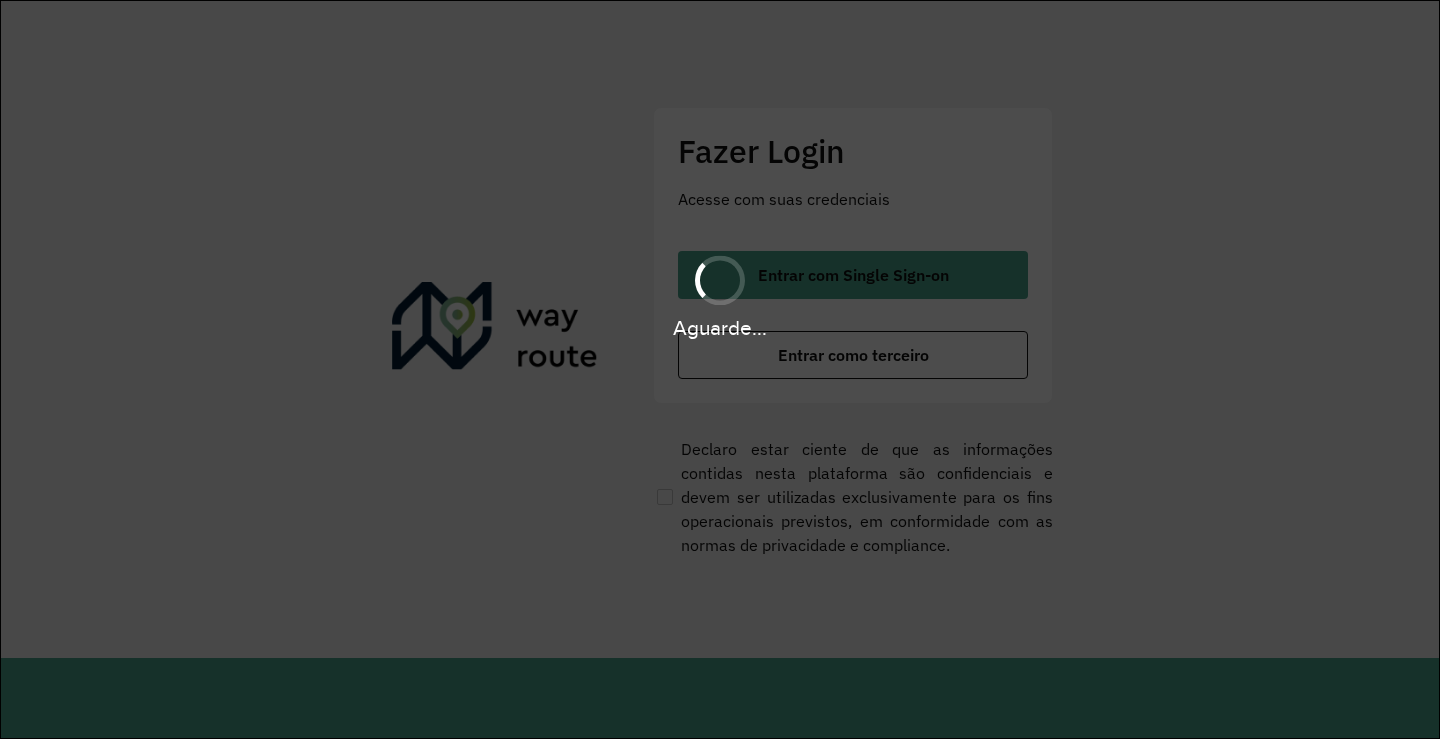 scroll, scrollTop: 0, scrollLeft: 0, axis: both 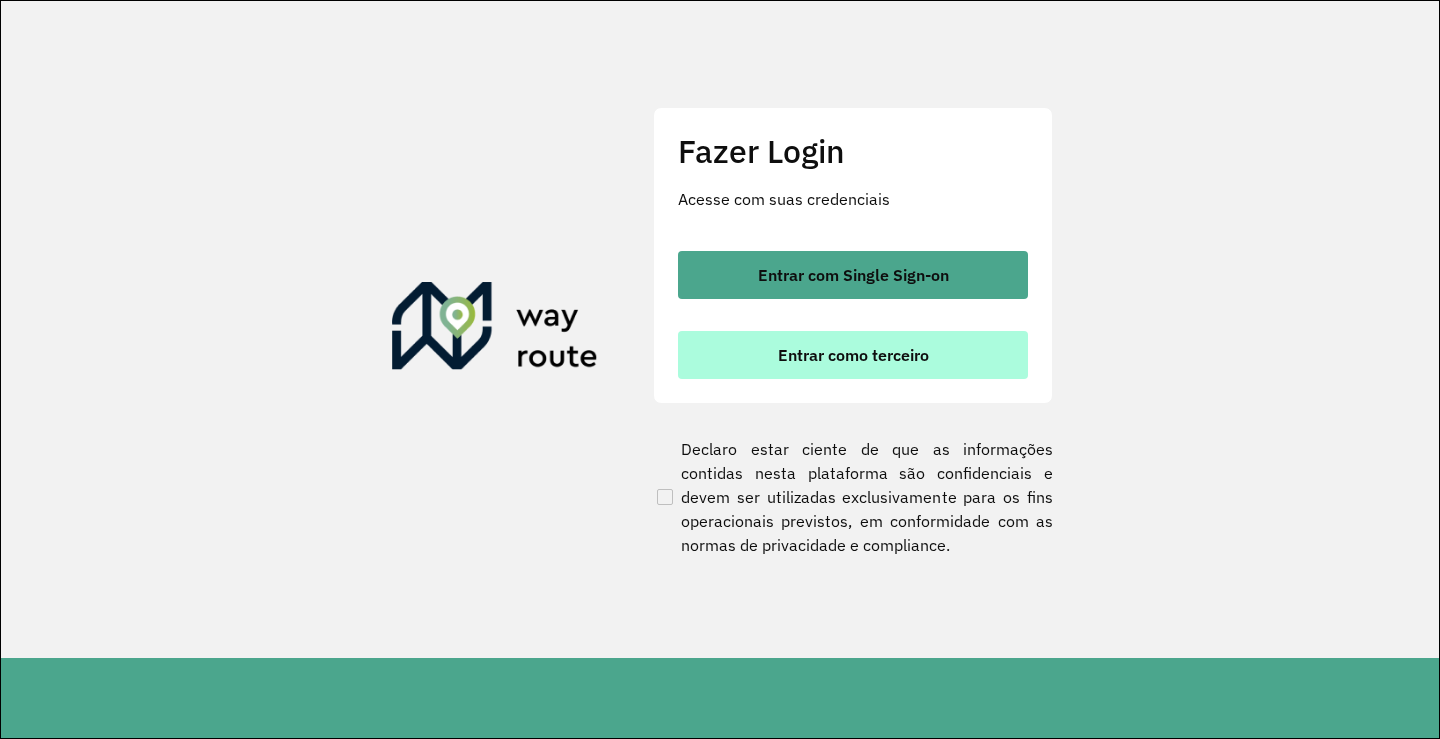 click on "Entrar como terceiro" at bounding box center [853, 355] 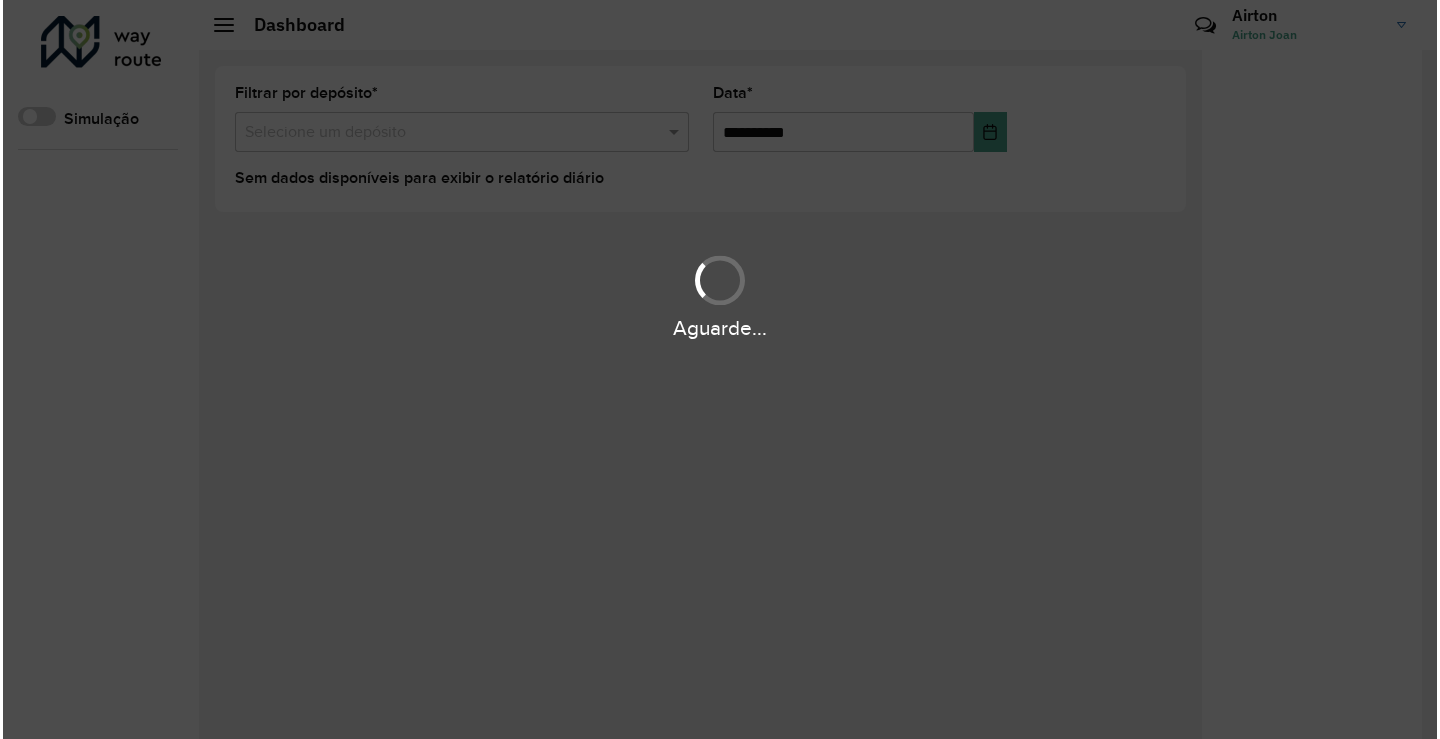 scroll, scrollTop: 0, scrollLeft: 0, axis: both 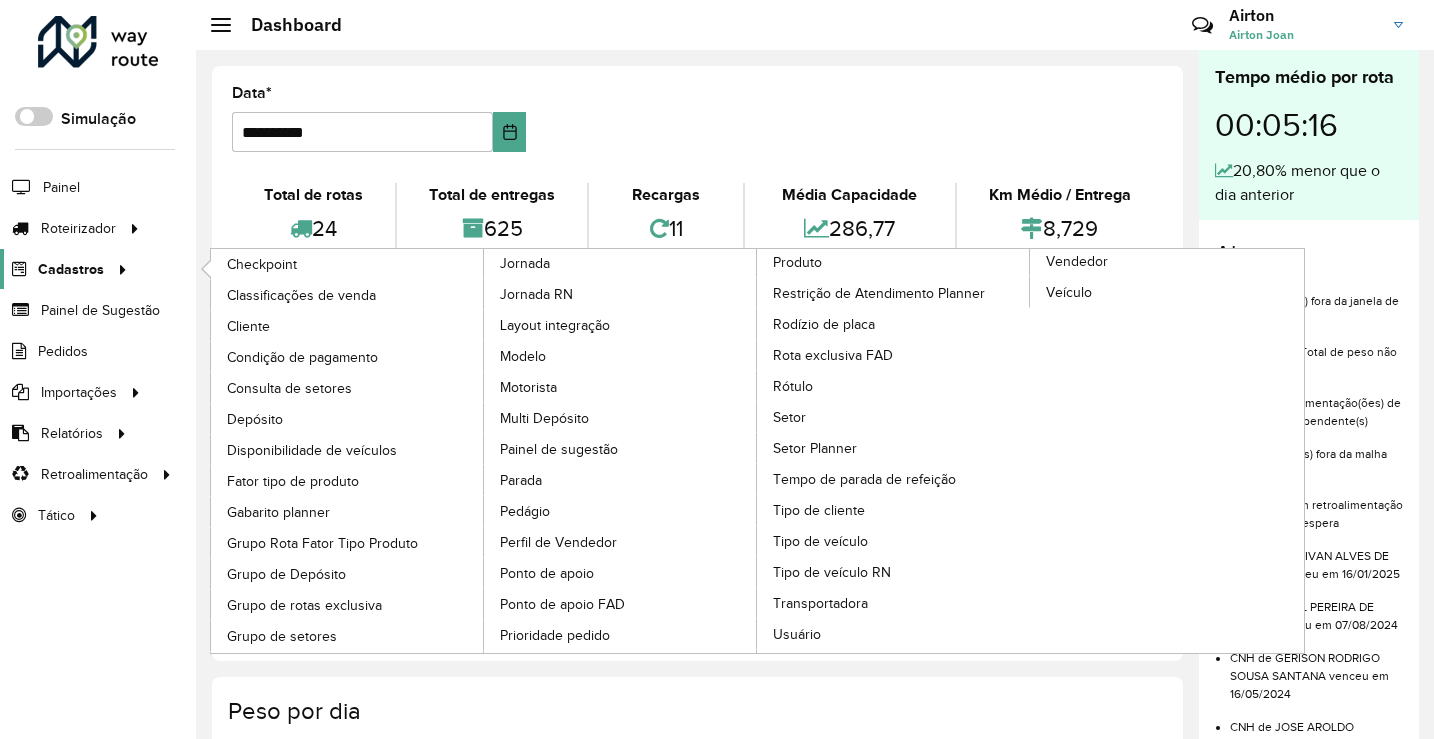 click on "Cadastros" 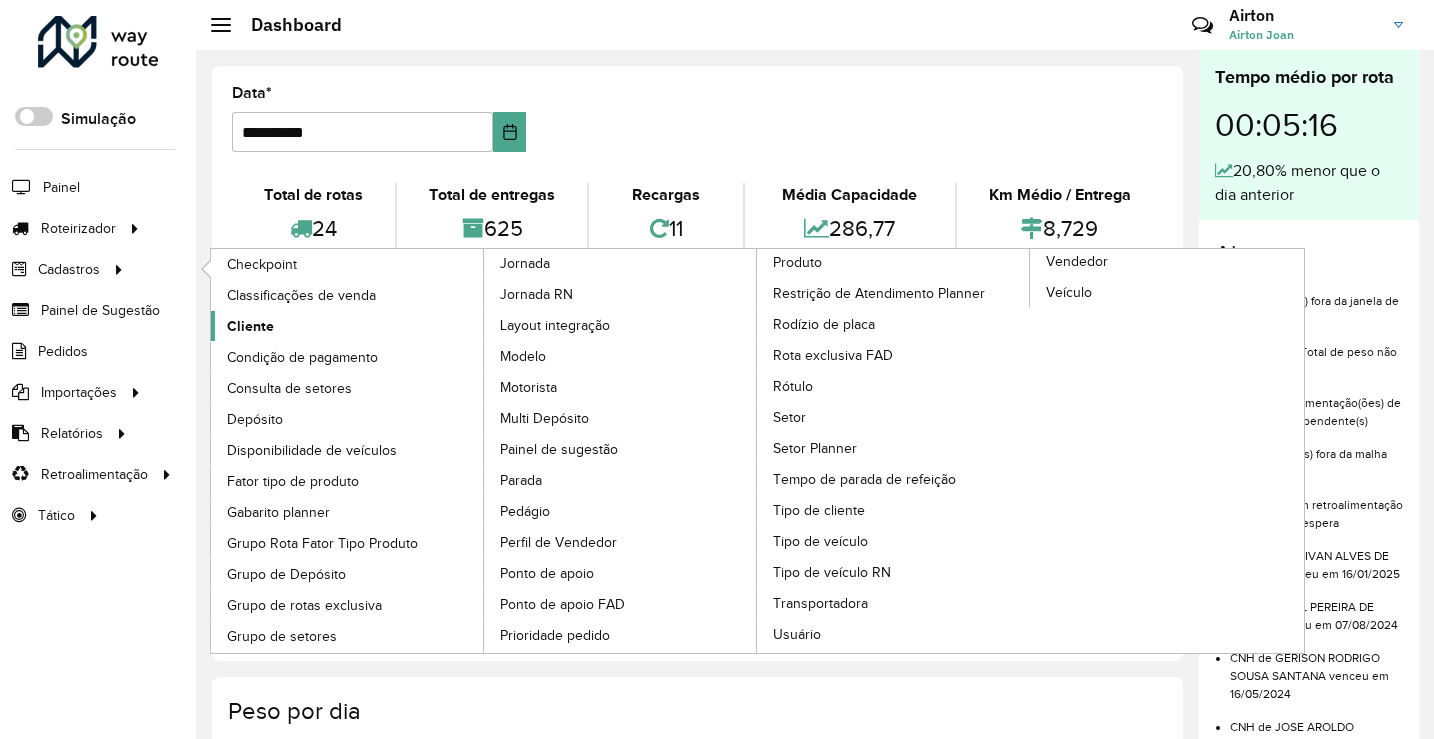 click on "Cliente" 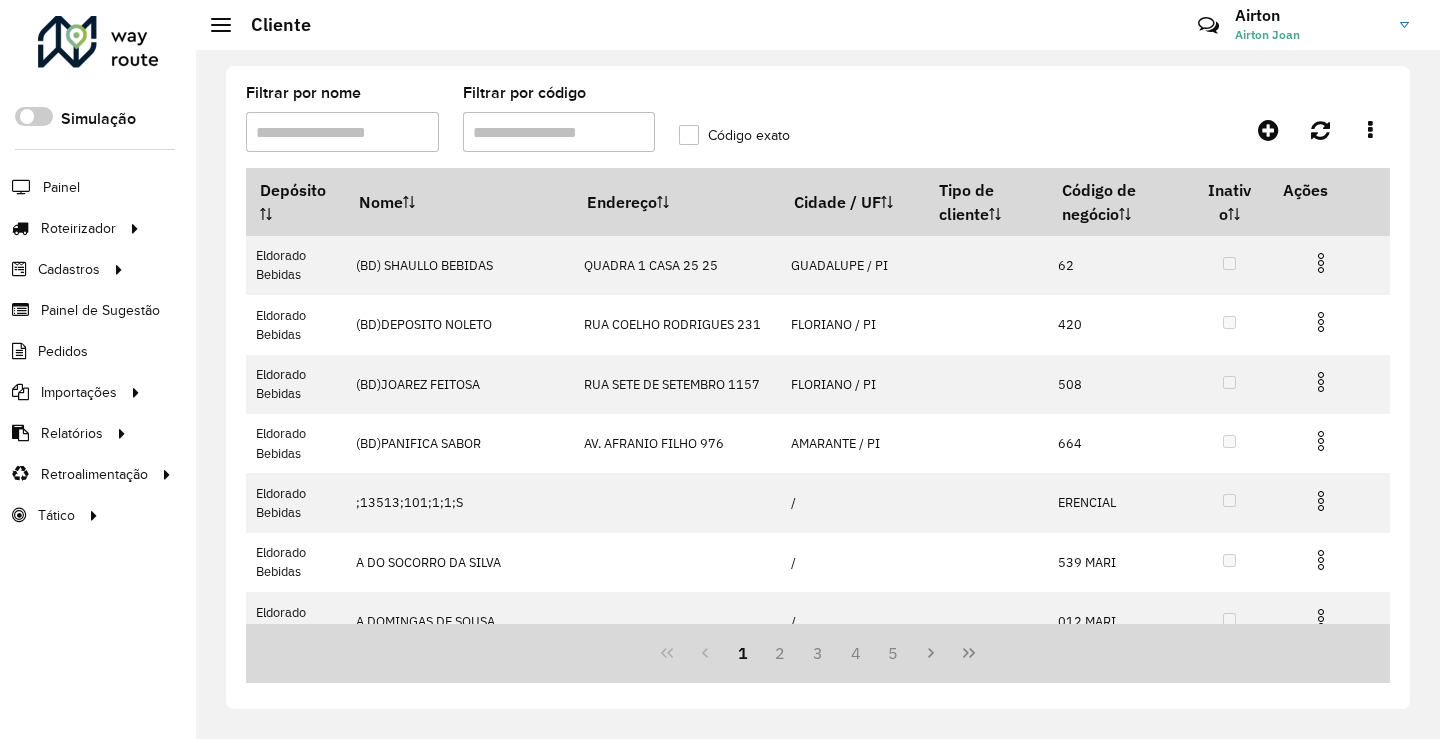 click on "Filtrar por código" at bounding box center [559, 132] 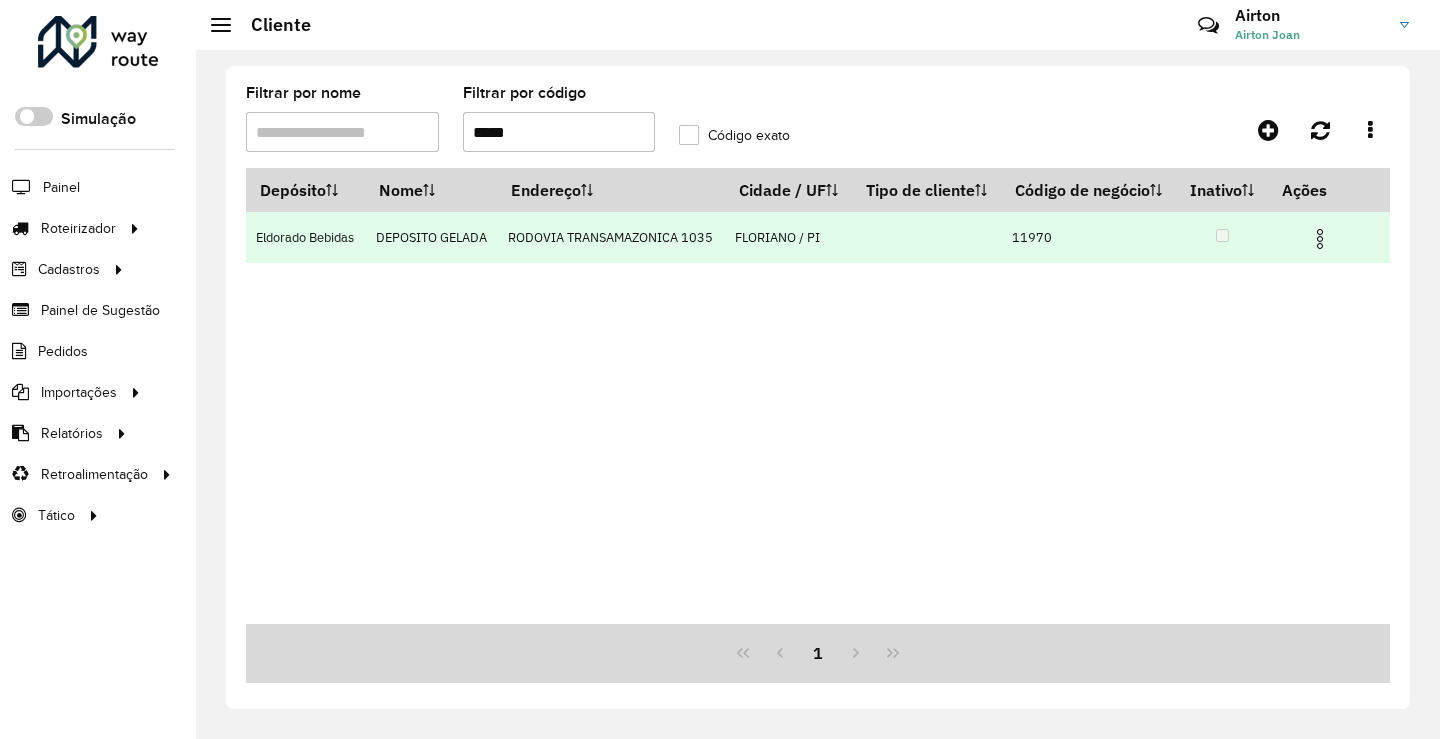 type on "*****" 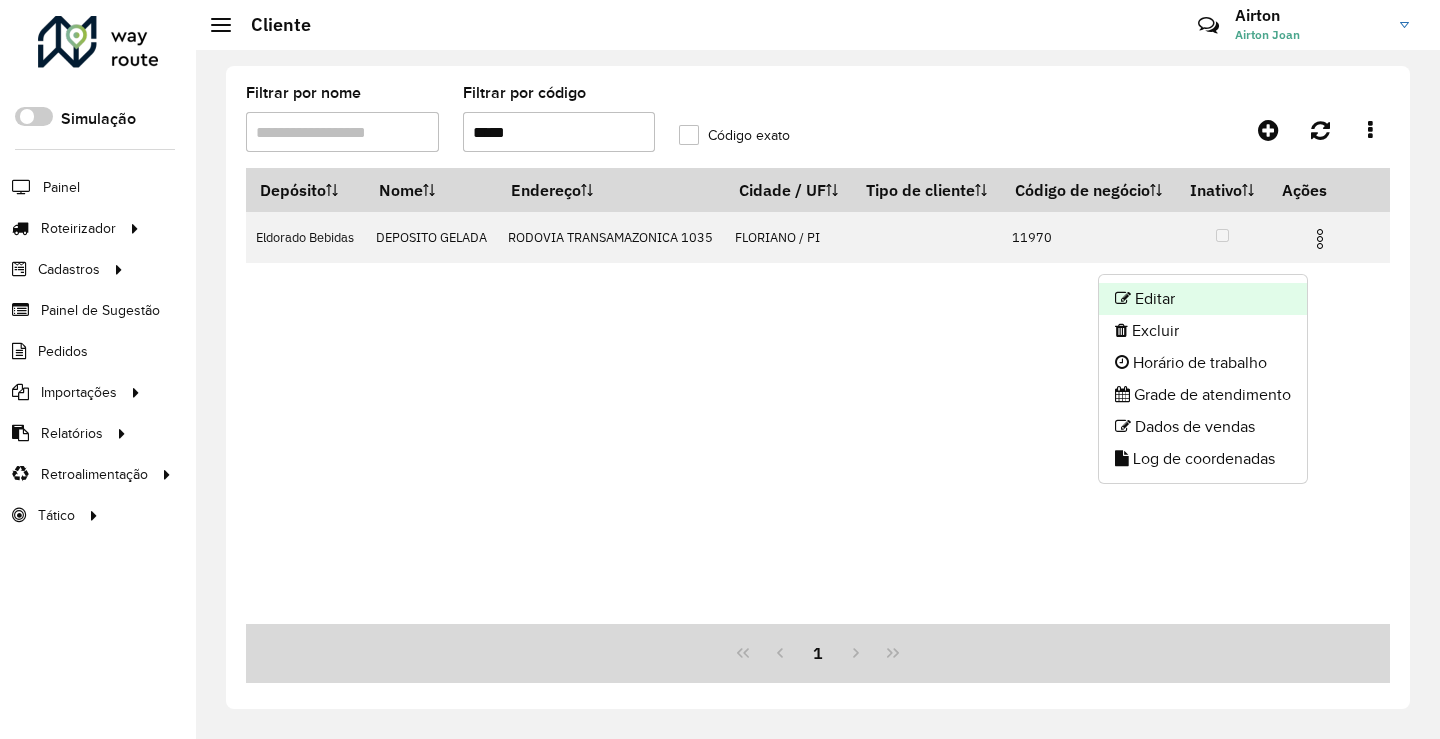 click on "Editar" 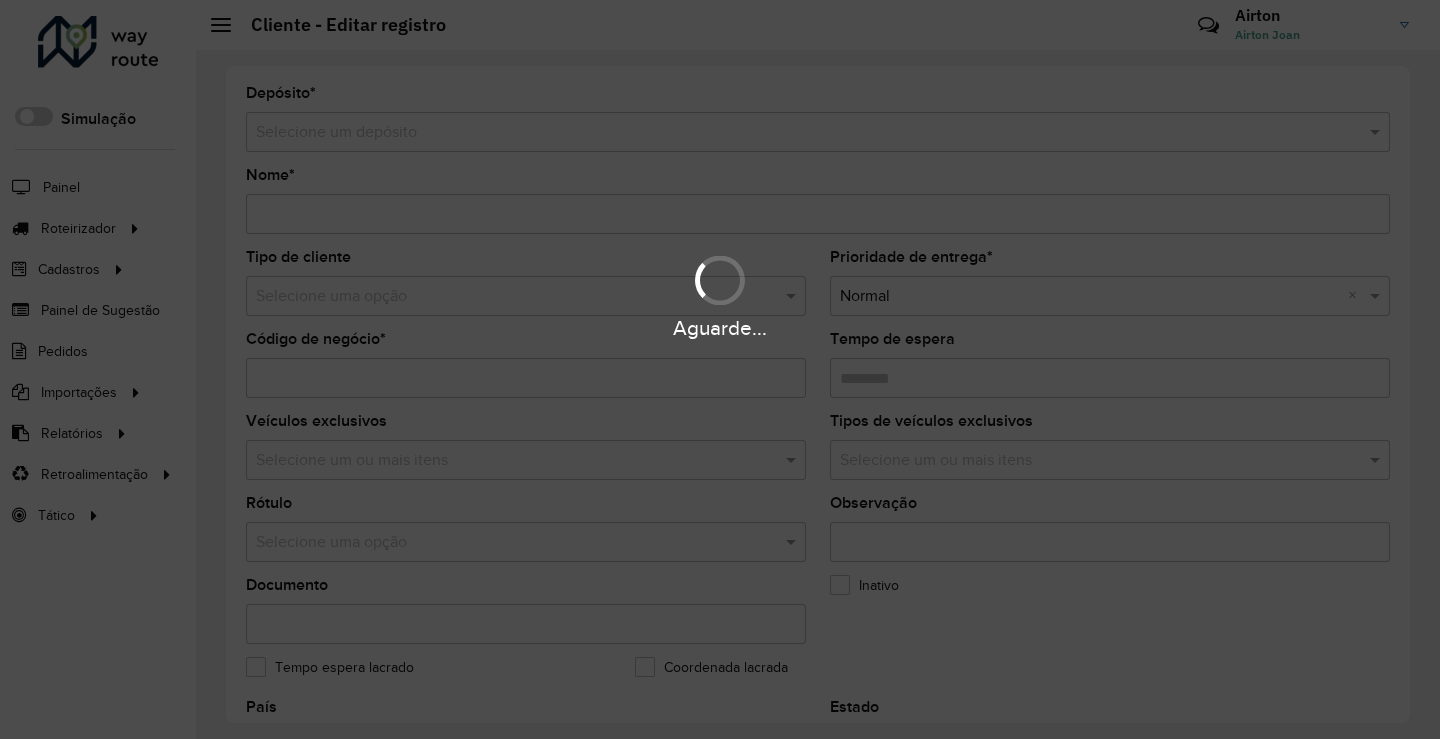 type on "**********" 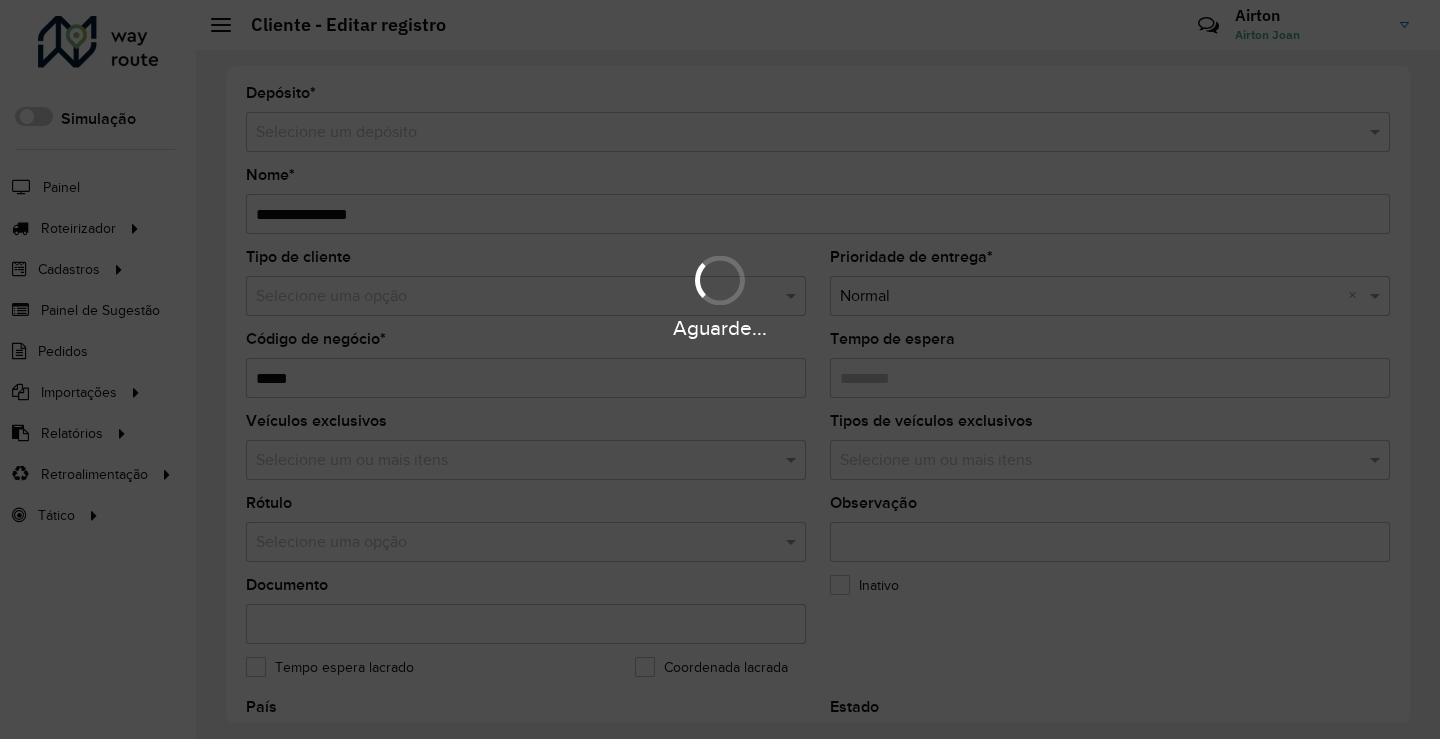 type on "********" 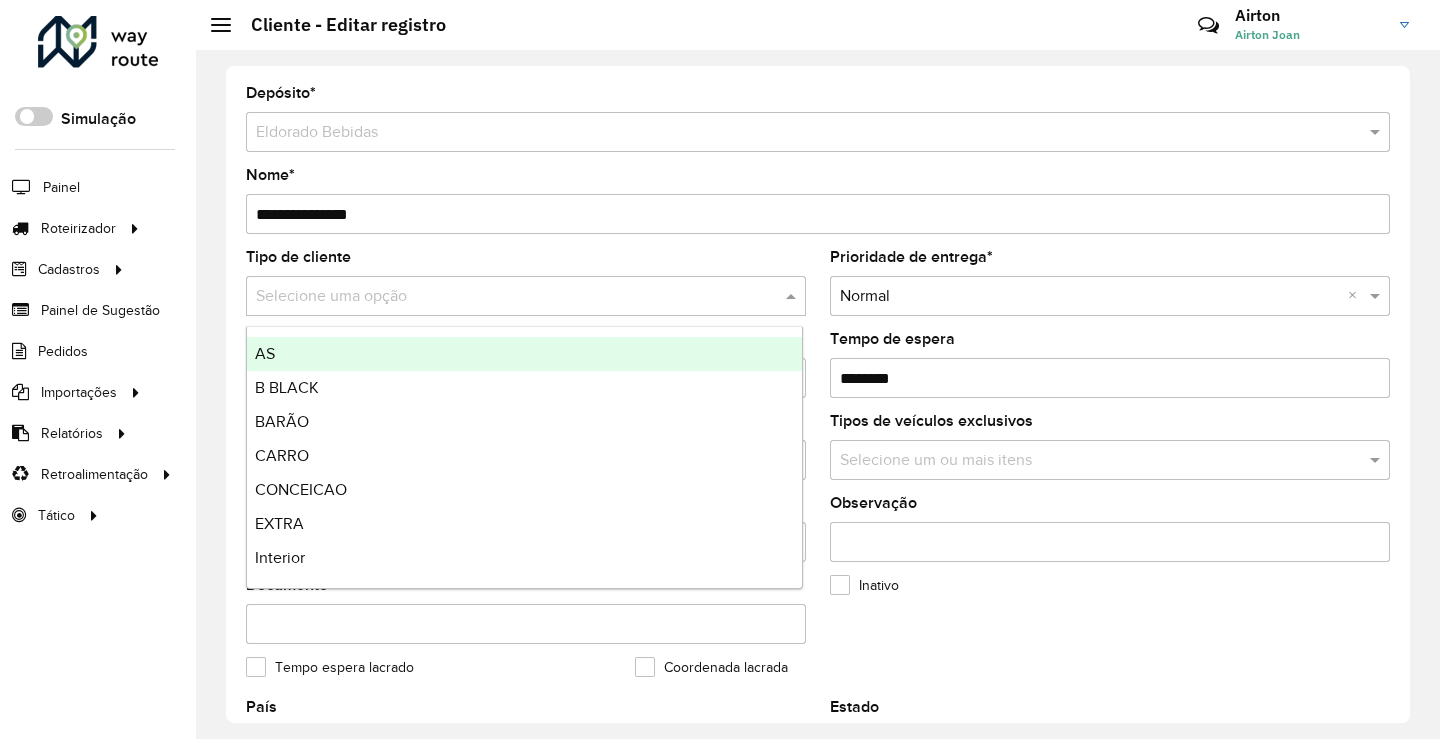 click at bounding box center [793, 296] 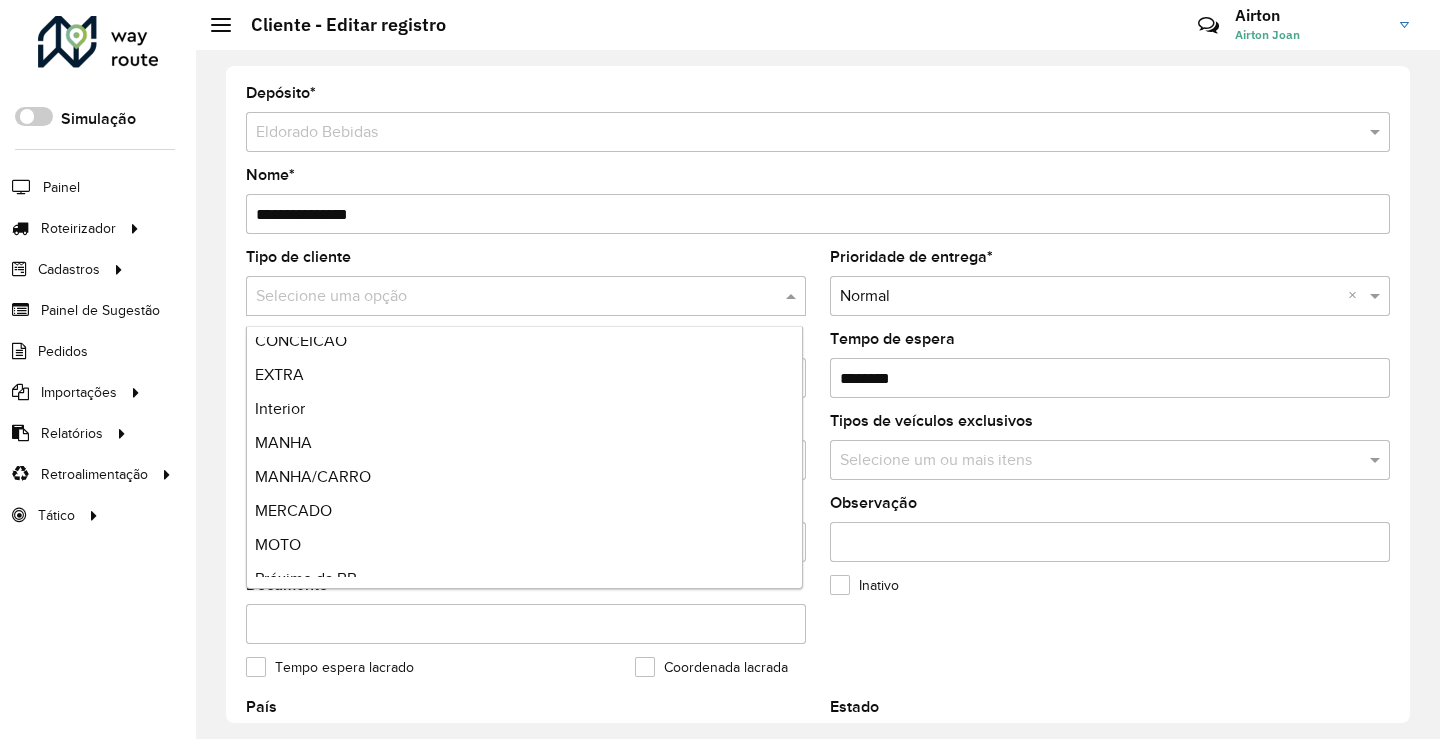 scroll, scrollTop: 200, scrollLeft: 0, axis: vertical 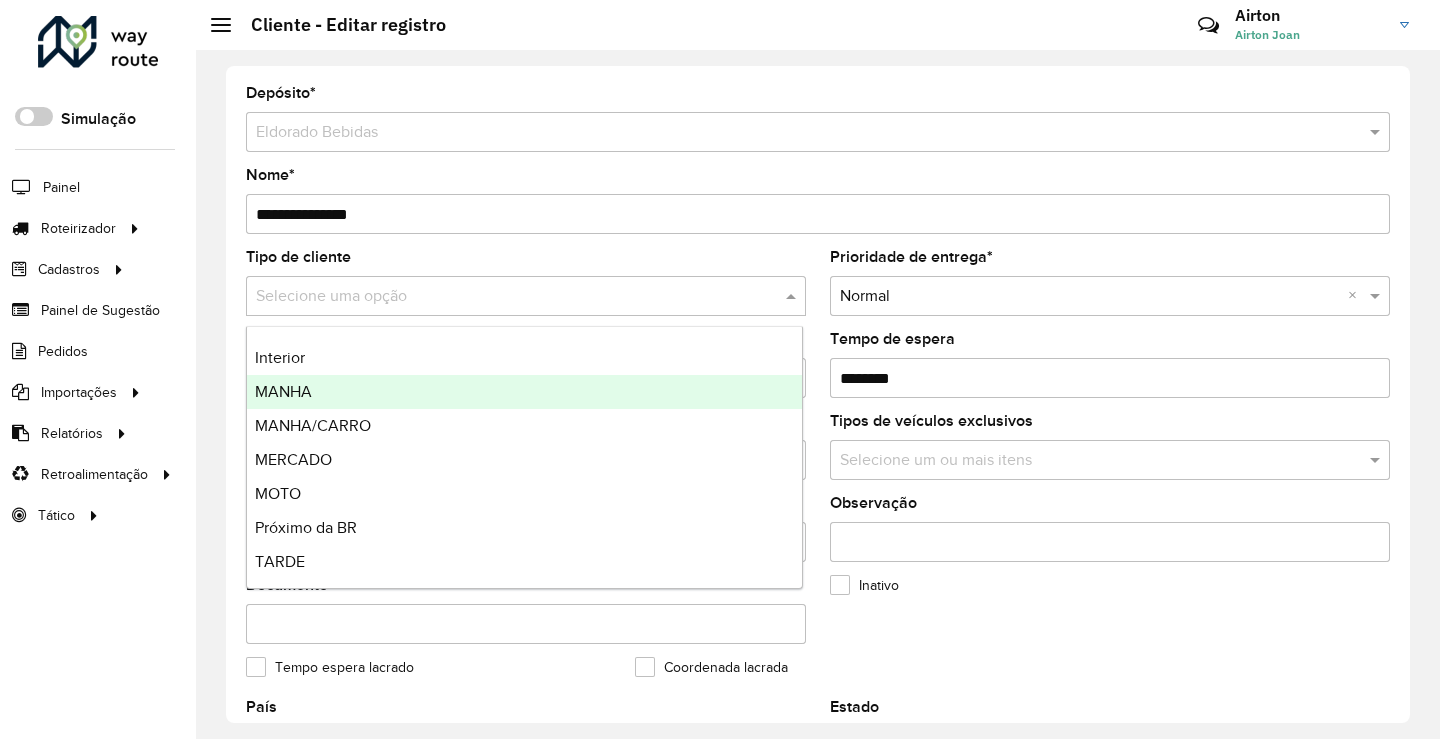 click on "MANHA" at bounding box center (283, 391) 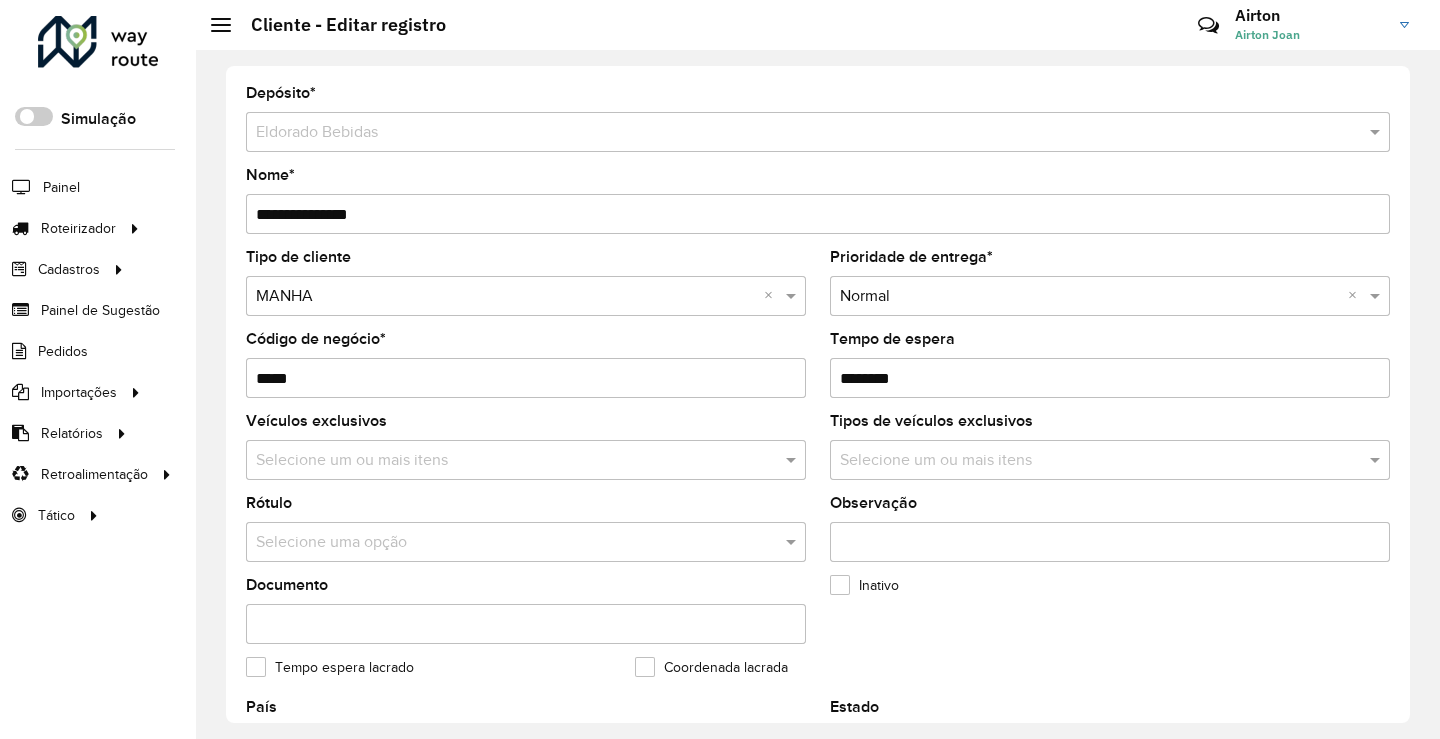 click on "Veículos exclusivos  Selecione um ou mais itens" 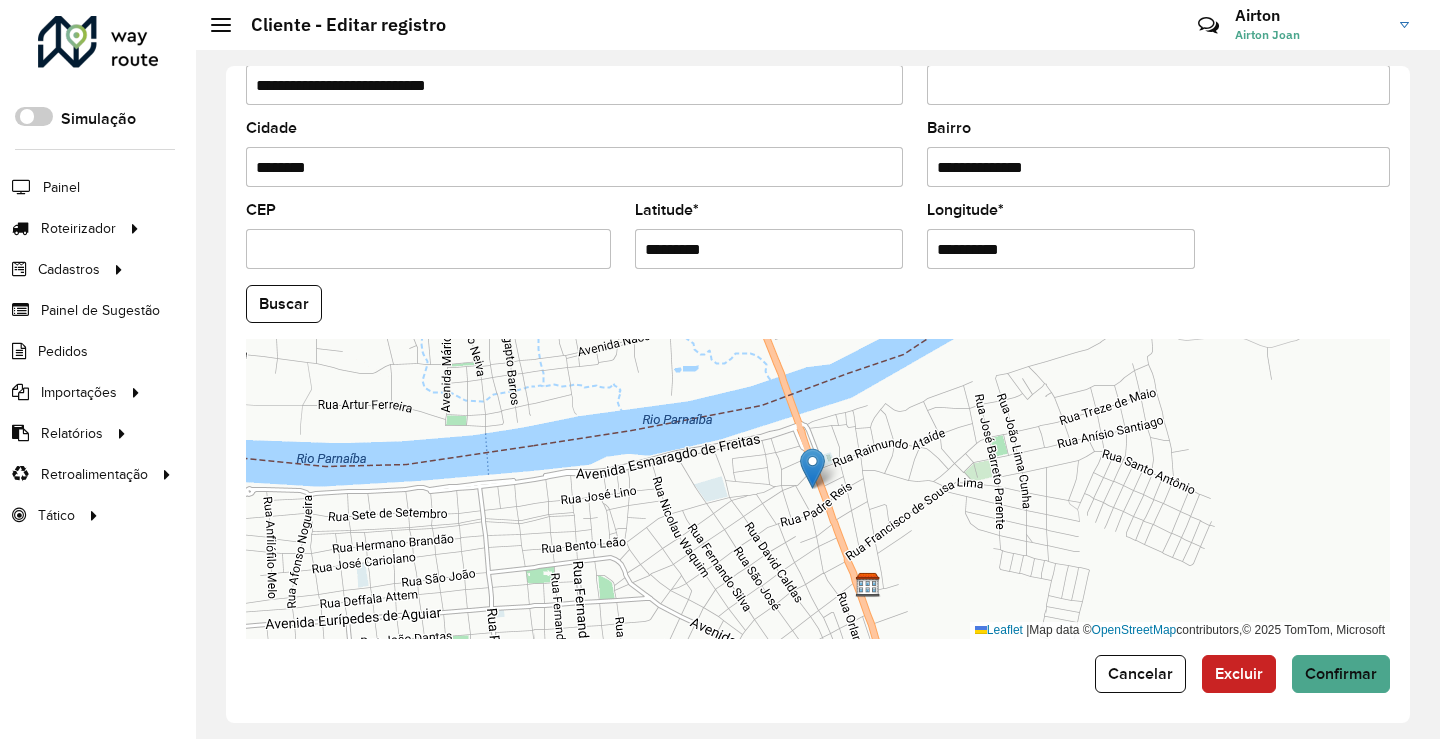 scroll, scrollTop: 749, scrollLeft: 0, axis: vertical 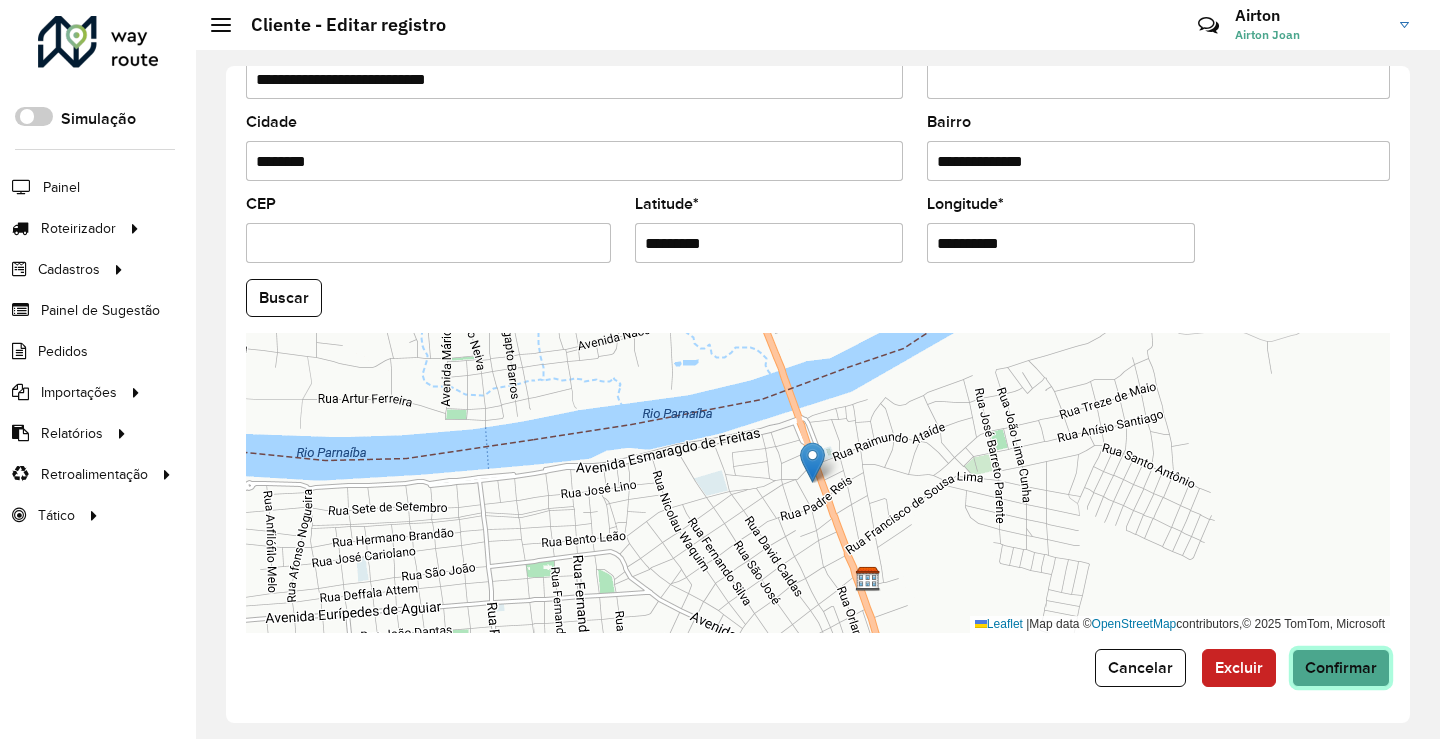 click on "Confirmar" 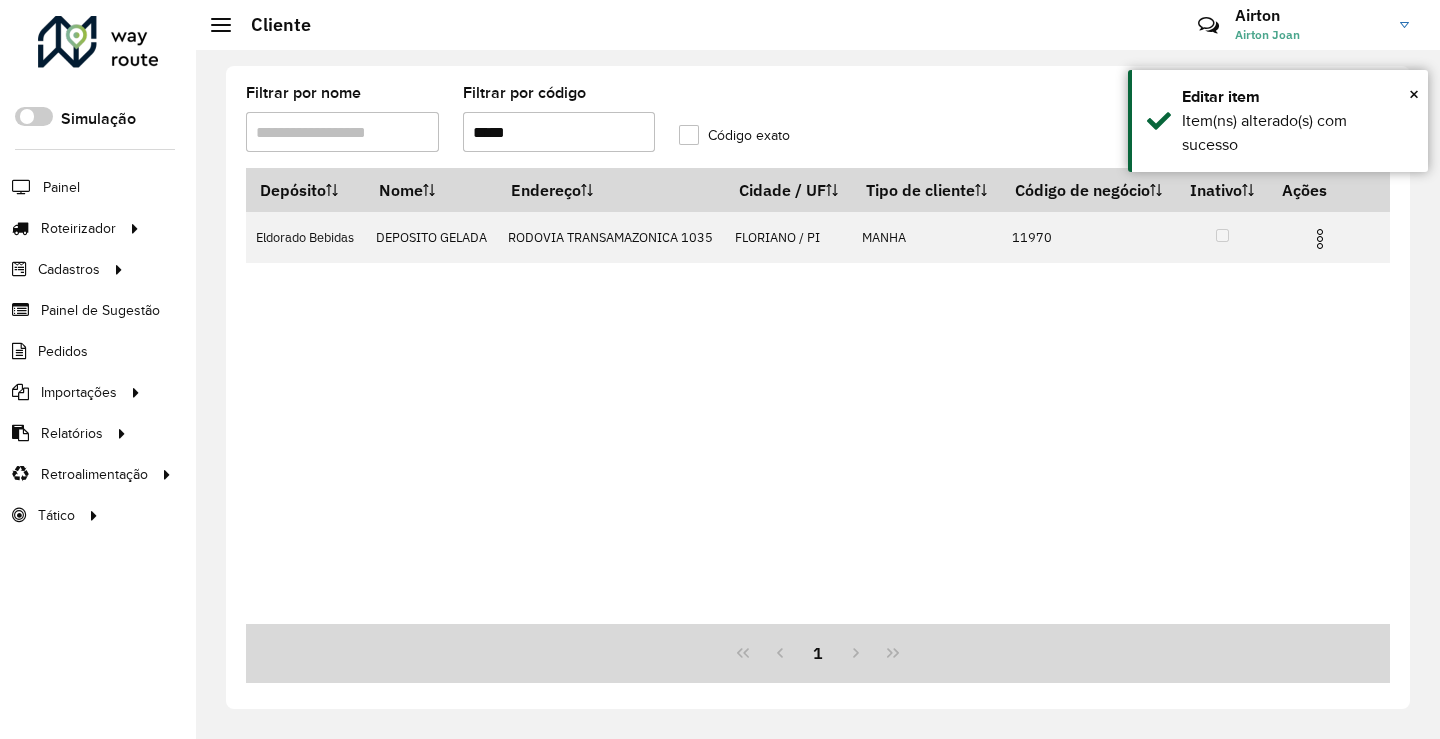 click on "*****" at bounding box center (559, 132) 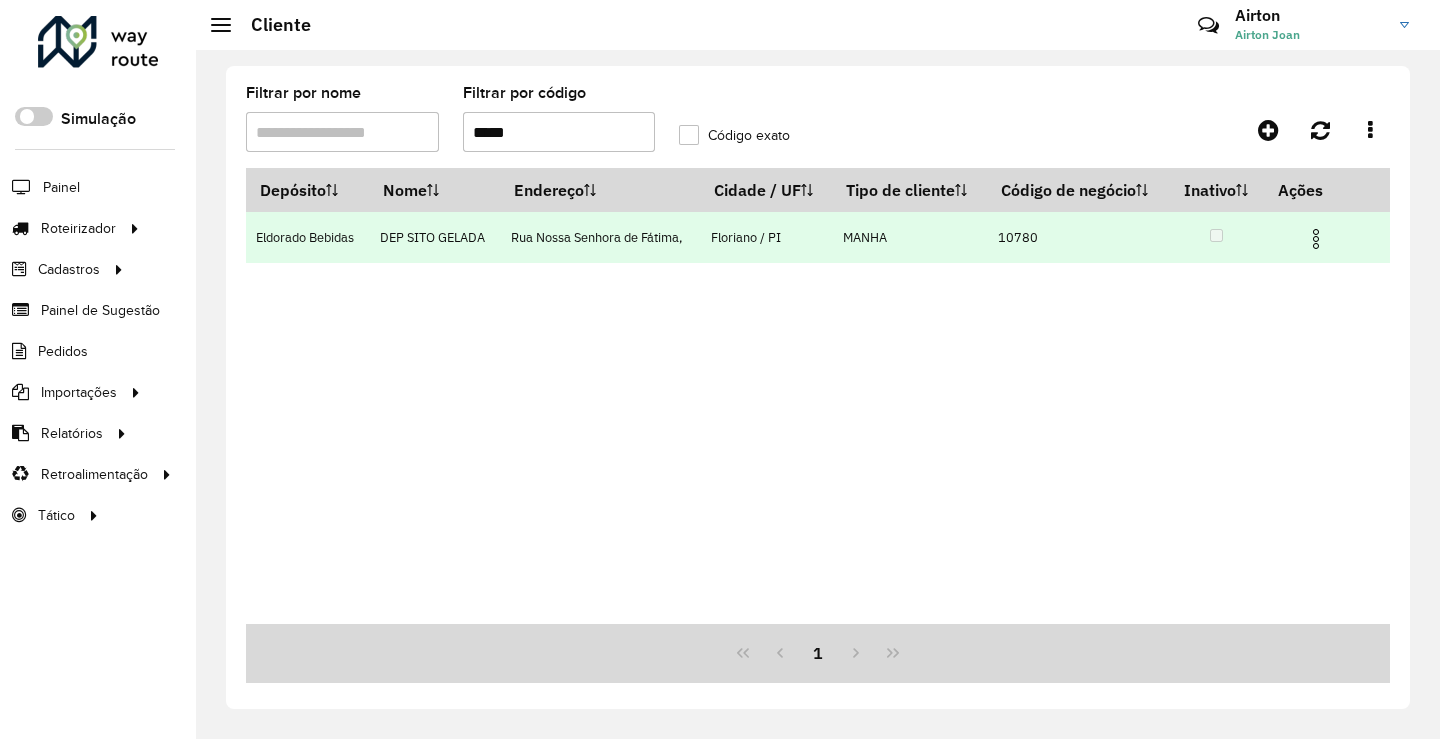 type on "*****" 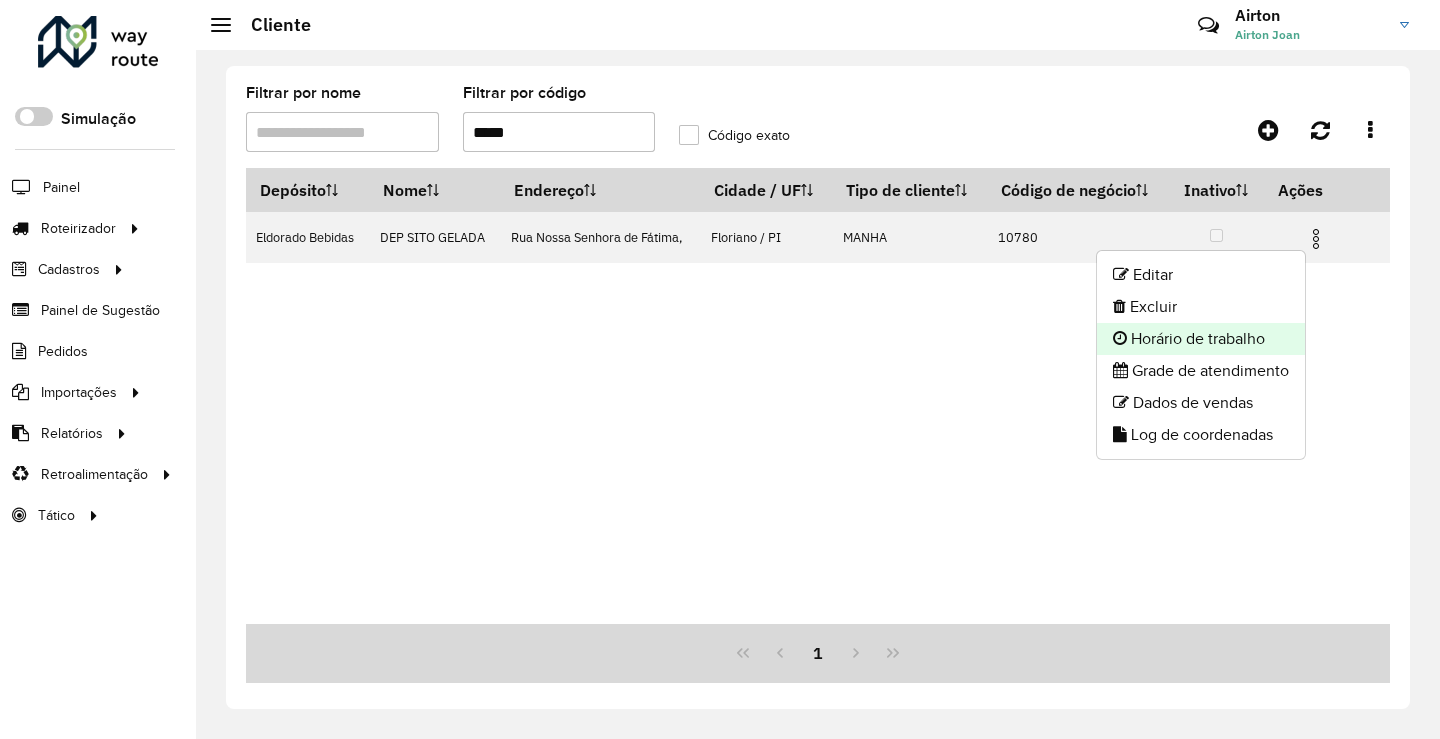 click on "Horário de trabalho" 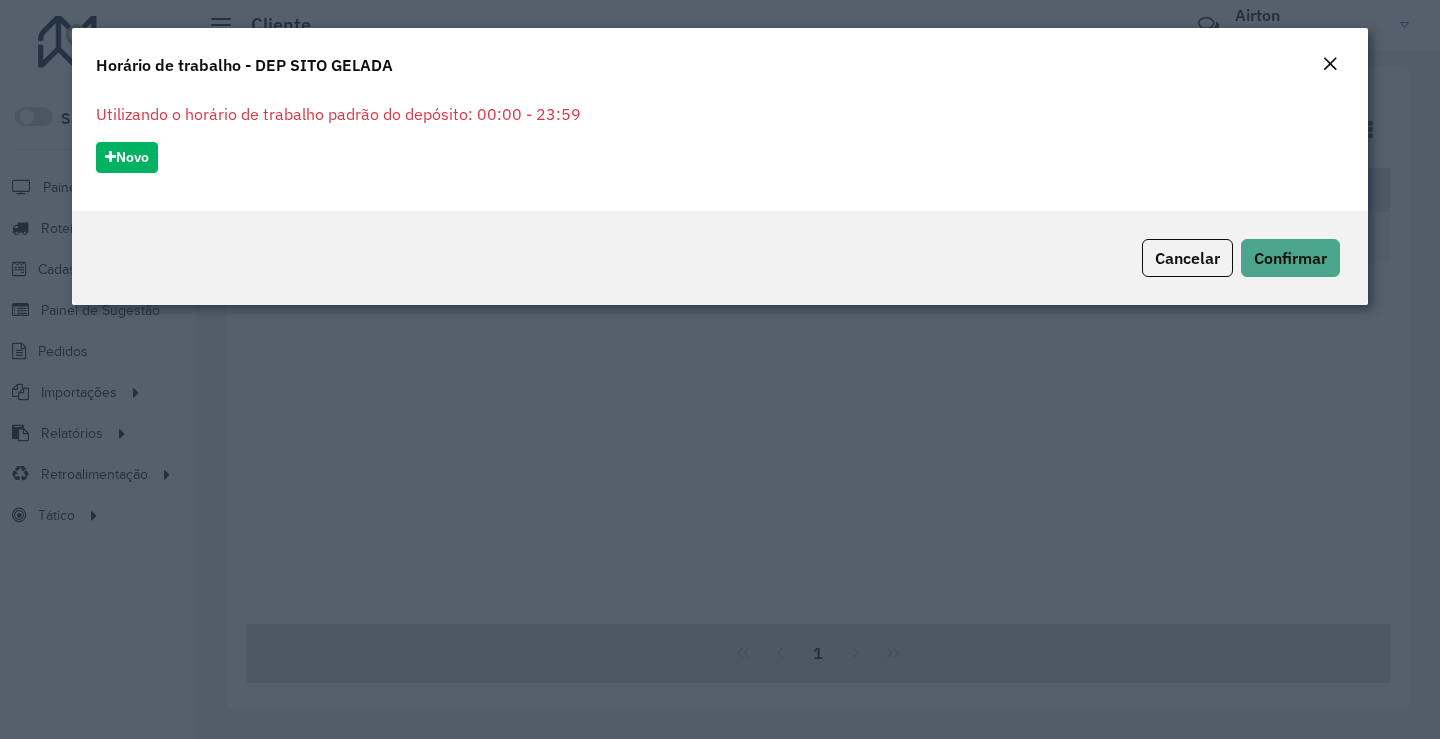 click 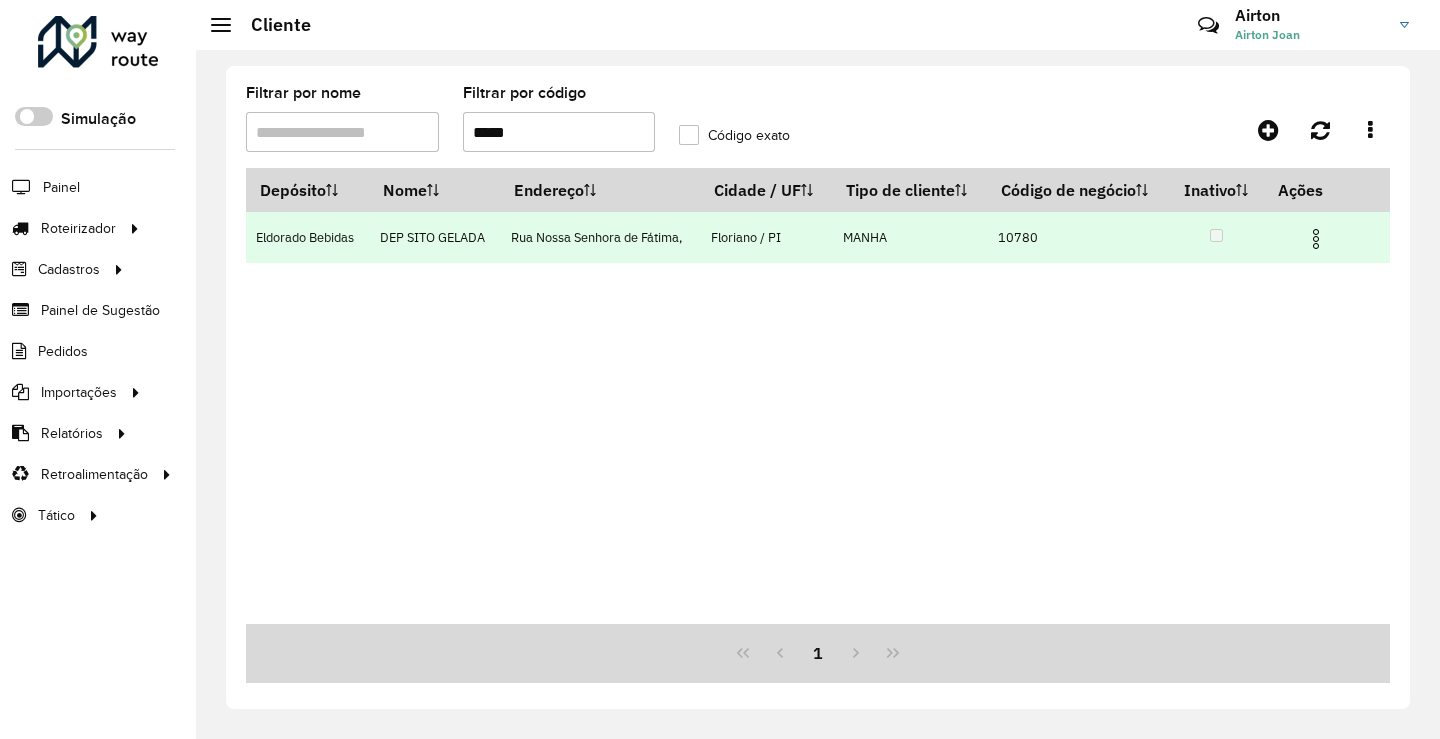 click at bounding box center [1316, 239] 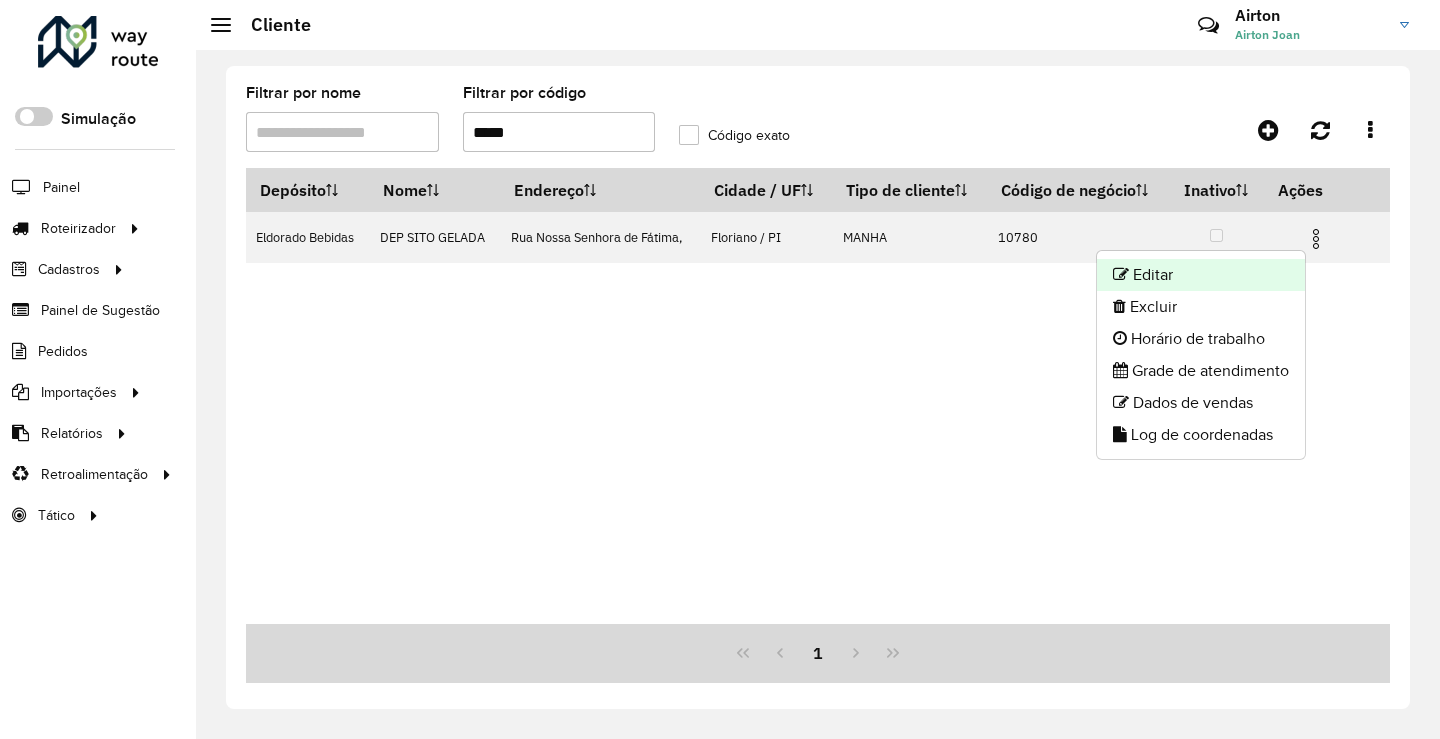 click on "Editar" 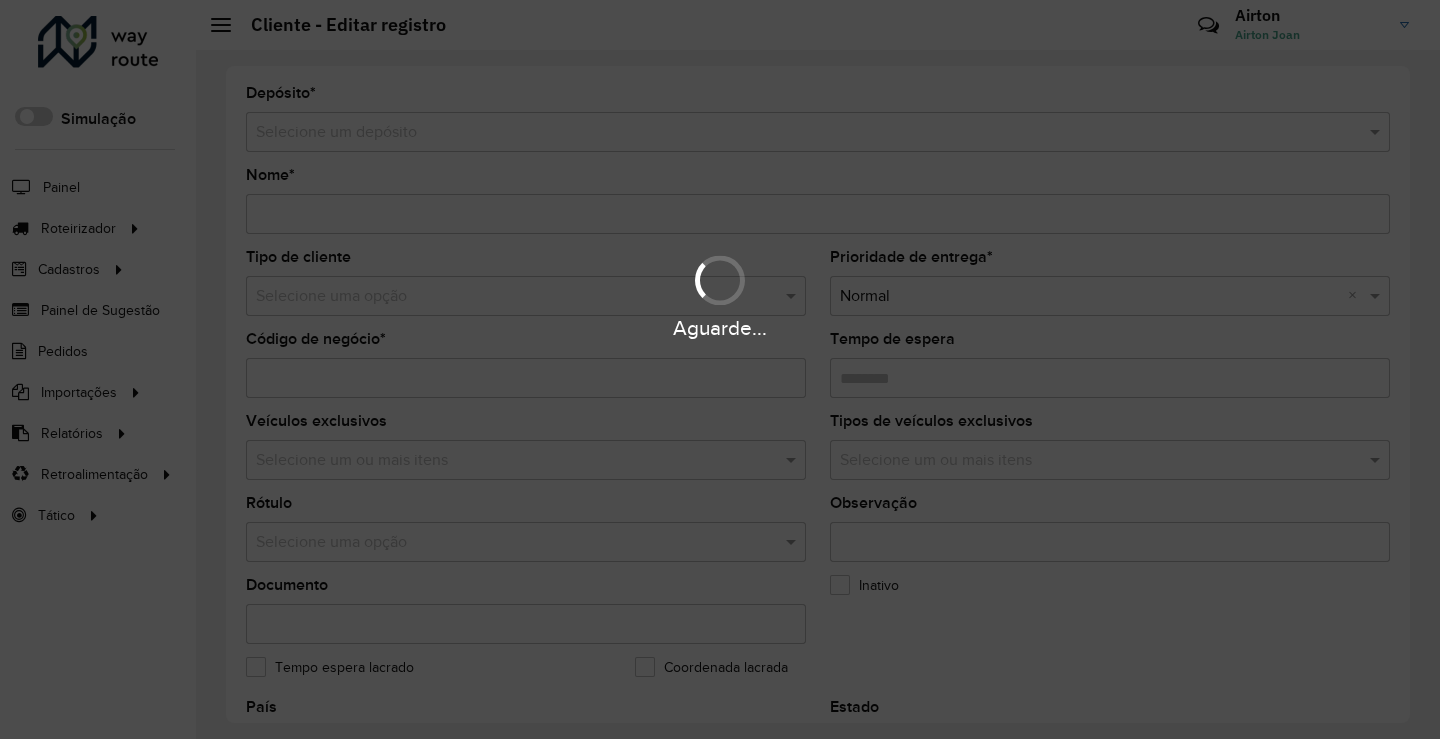 type on "**********" 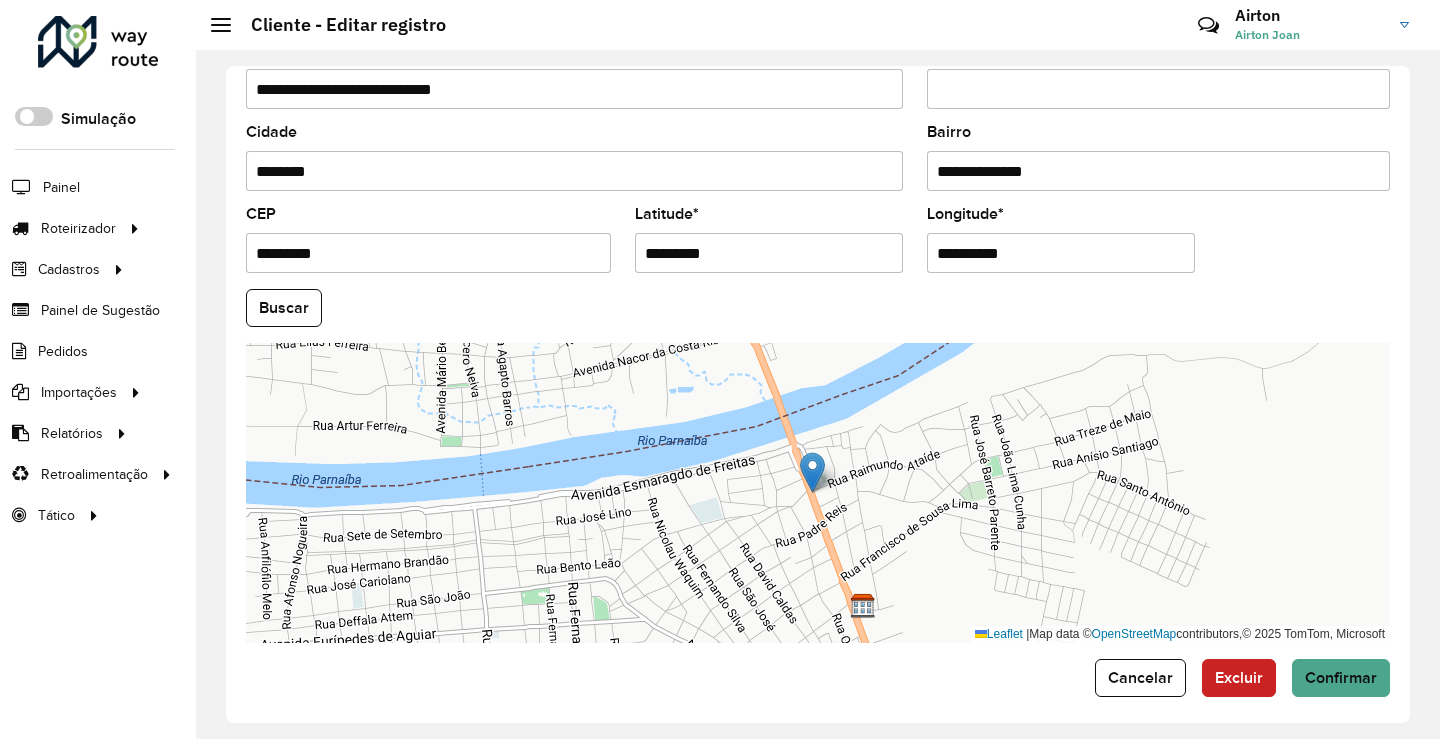 scroll, scrollTop: 749, scrollLeft: 0, axis: vertical 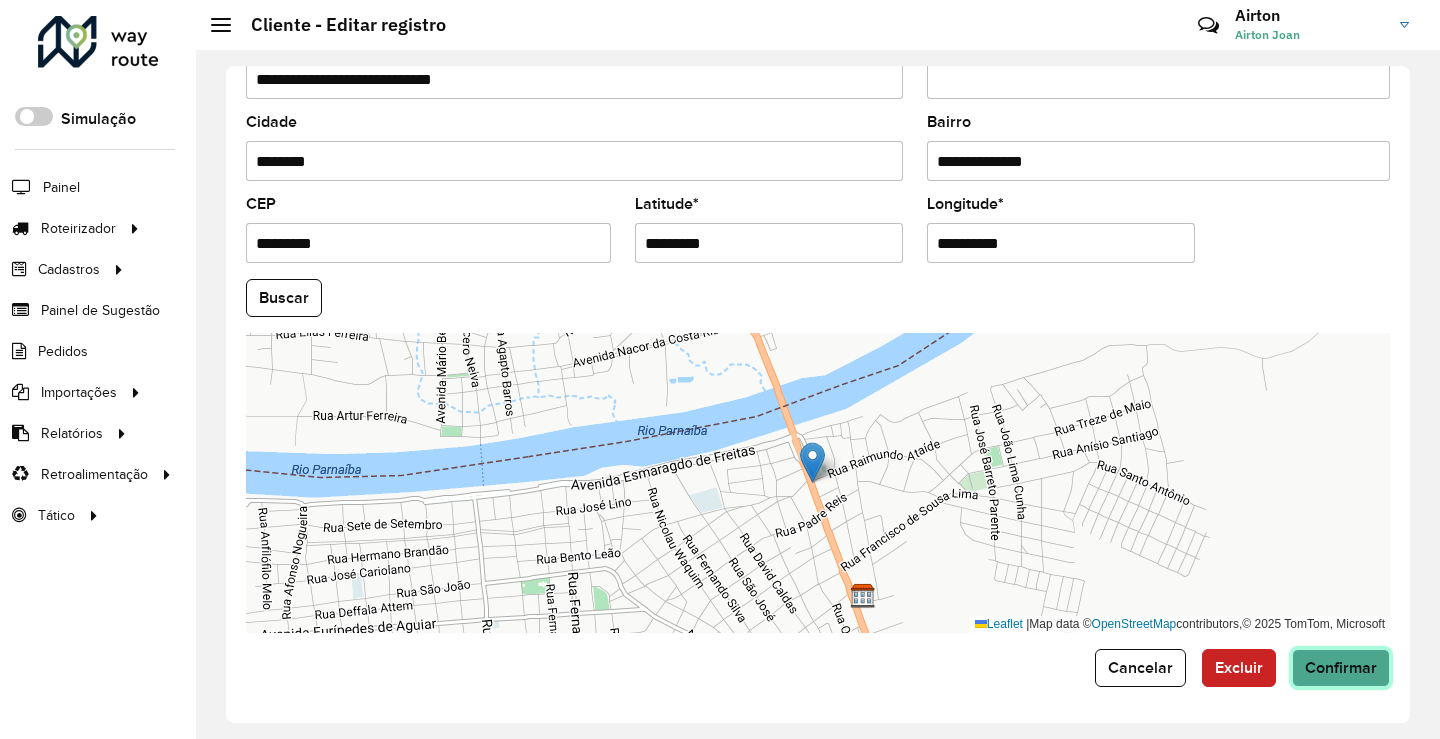click on "Confirmar" 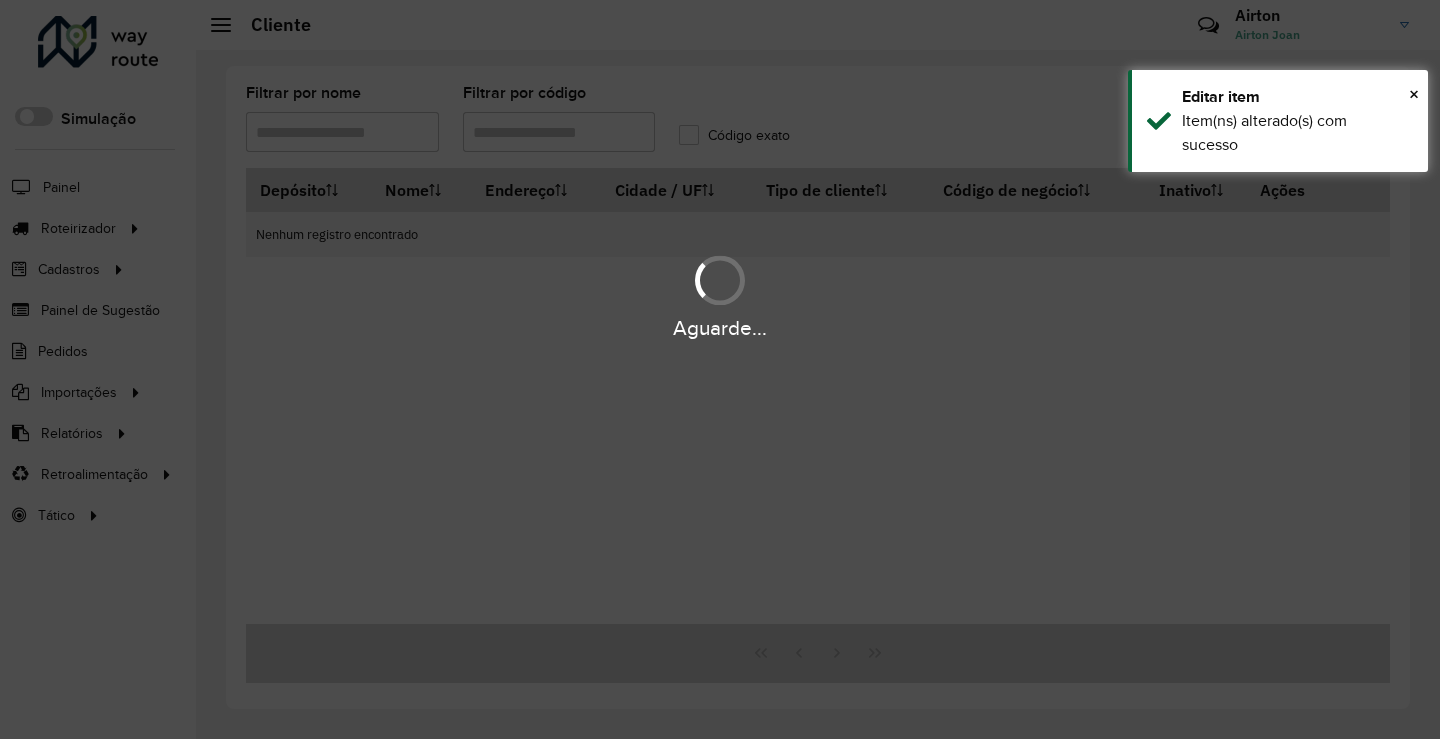 type on "*****" 